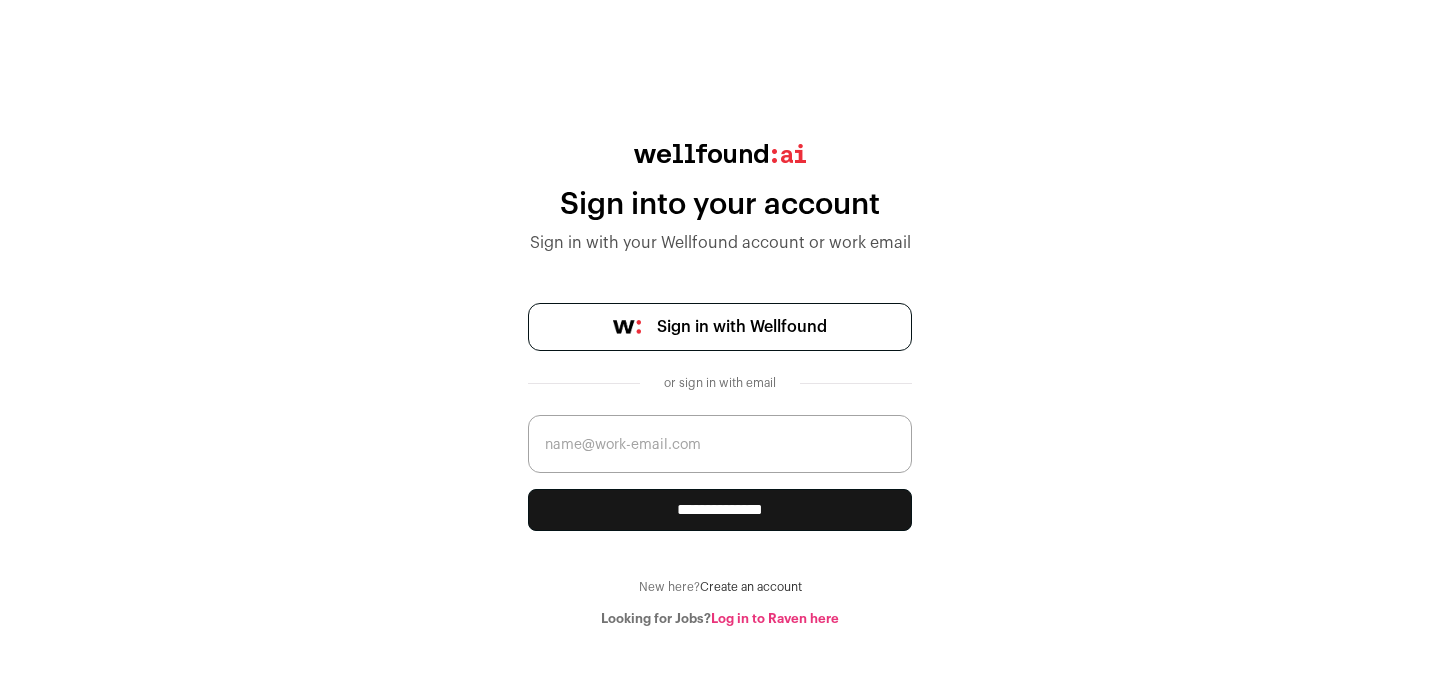 scroll, scrollTop: 0, scrollLeft: 0, axis: both 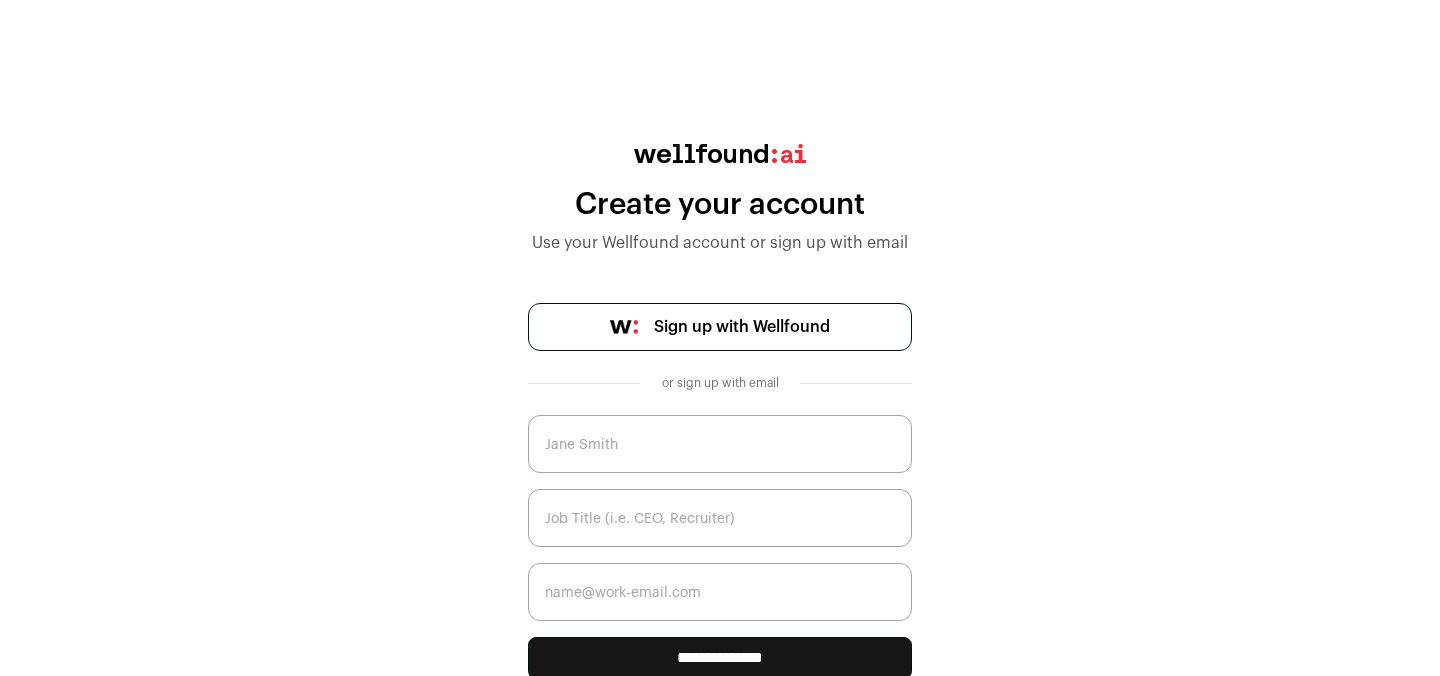 click on "Sign up with Wellfound" at bounding box center (720, 327) 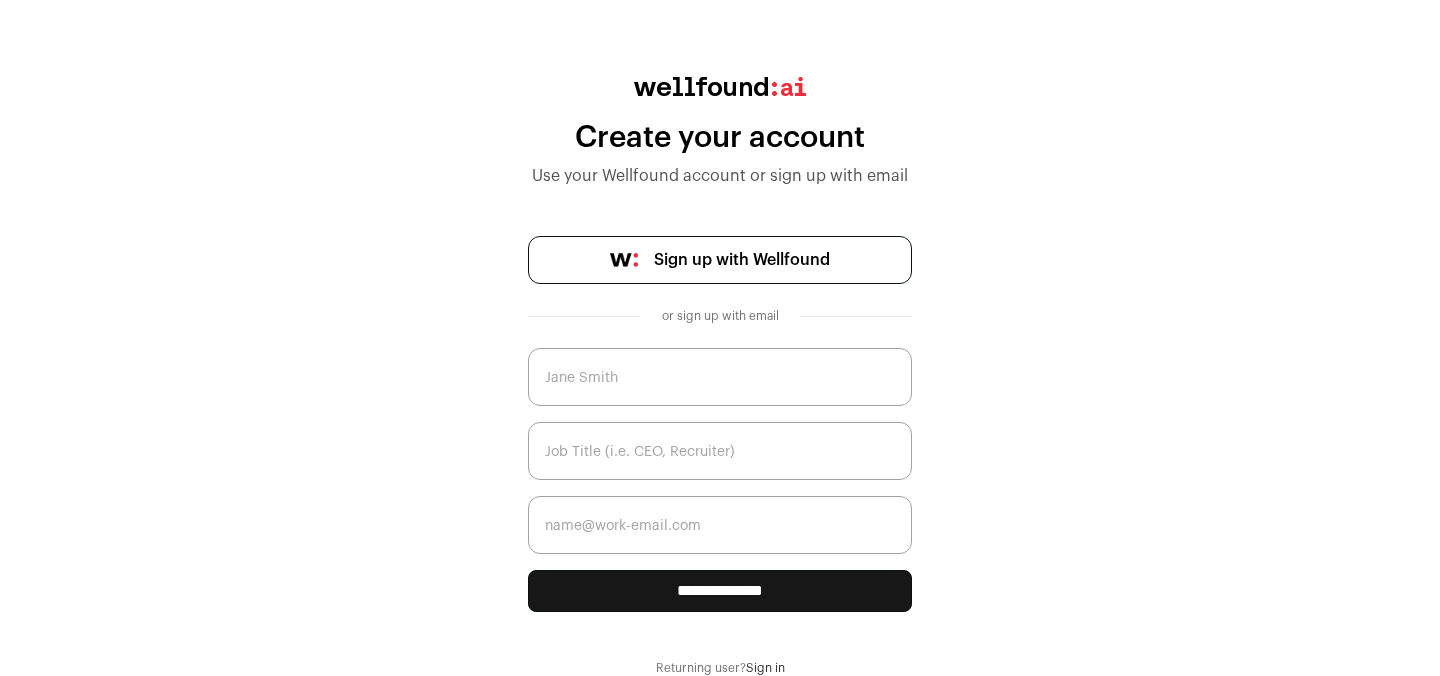 click at bounding box center (720, 377) 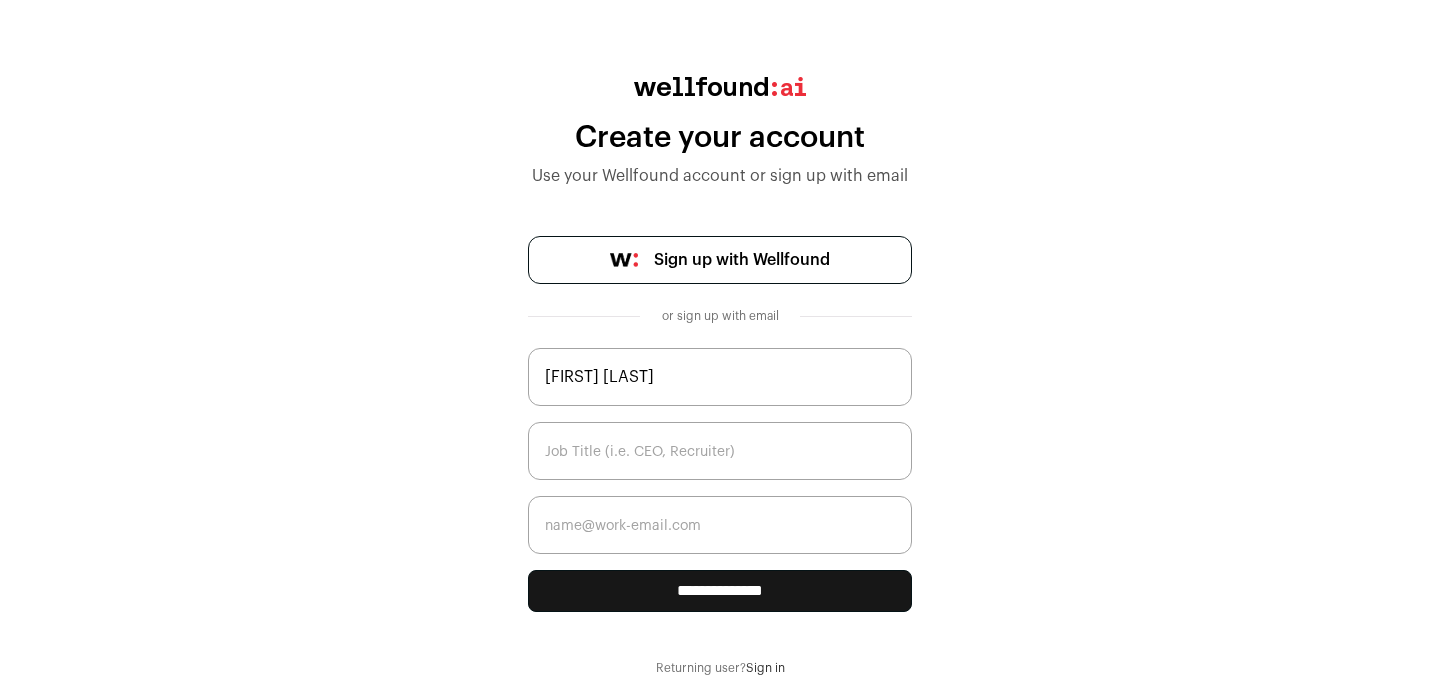 type on "[USERNAME]@[DOMAIN]" 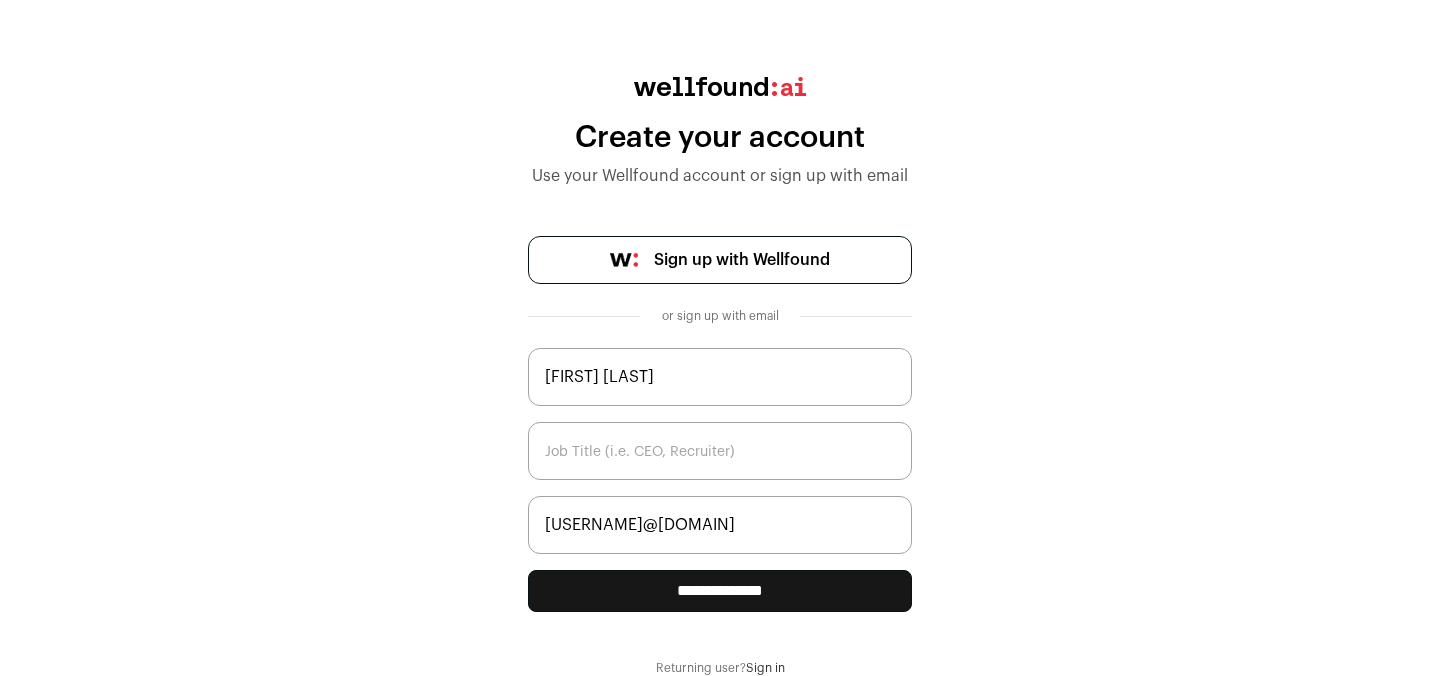 click at bounding box center (720, 451) 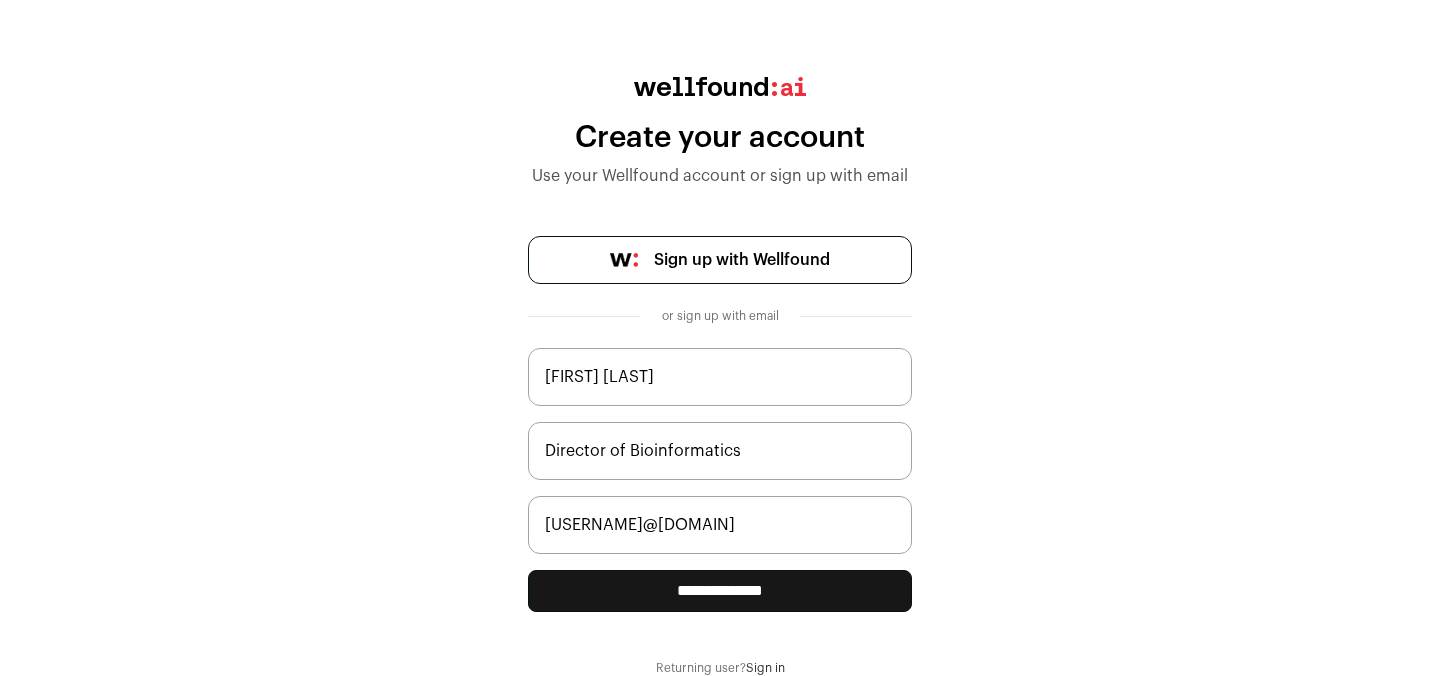 type on "Director of Bioinformatics" 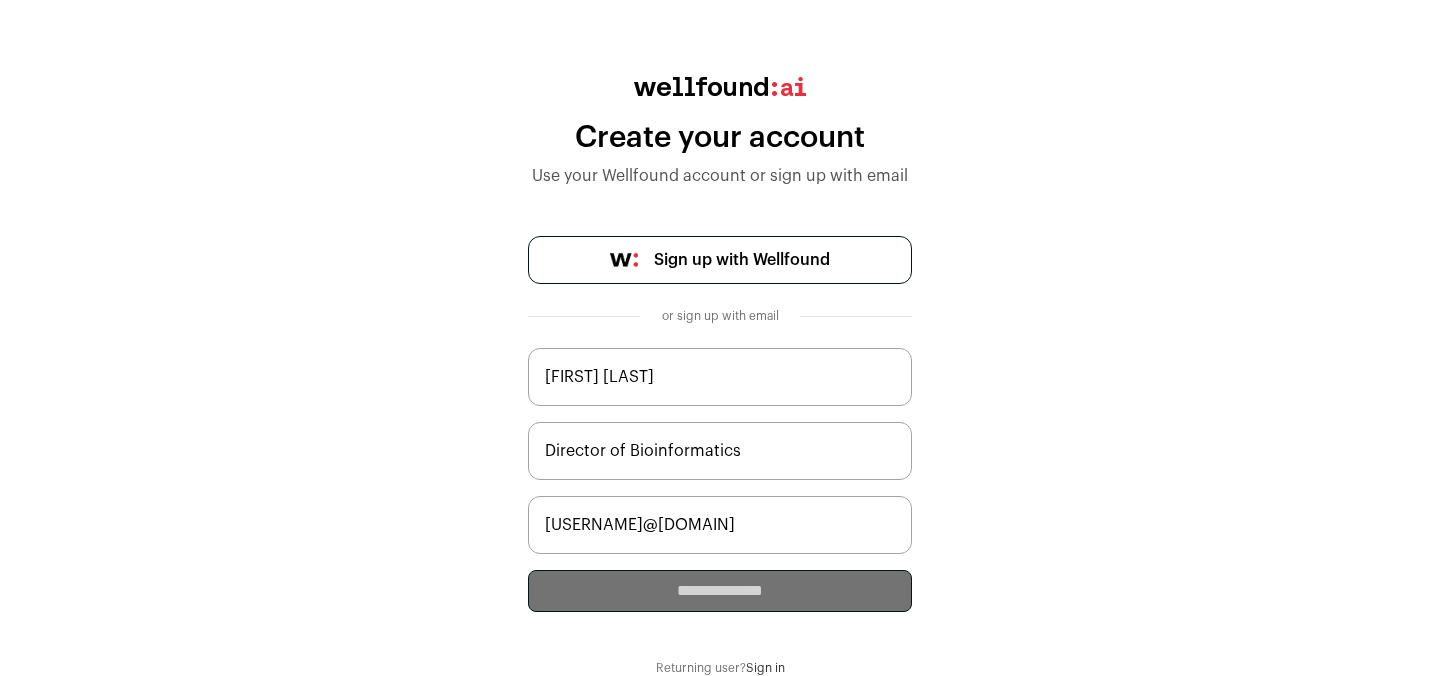 scroll, scrollTop: 0, scrollLeft: 0, axis: both 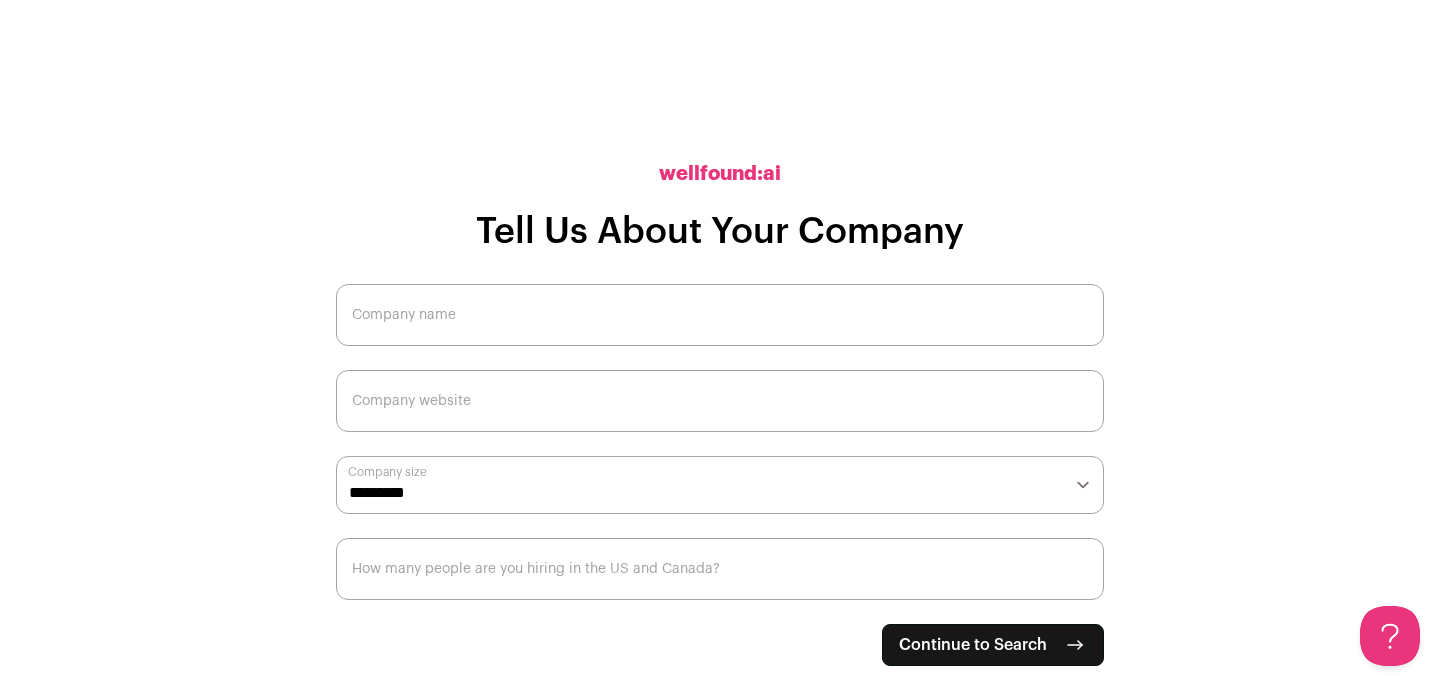 click on "Company name" at bounding box center [720, 315] 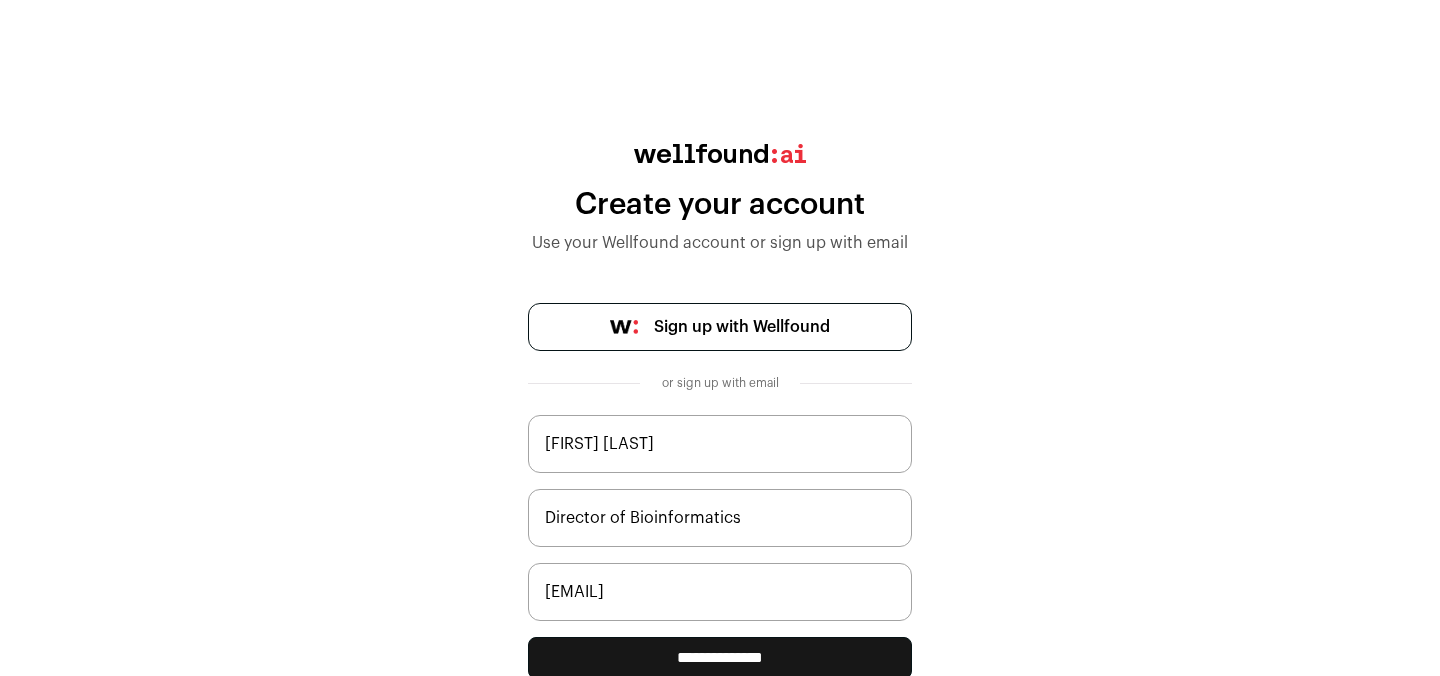 scroll, scrollTop: 0, scrollLeft: 0, axis: both 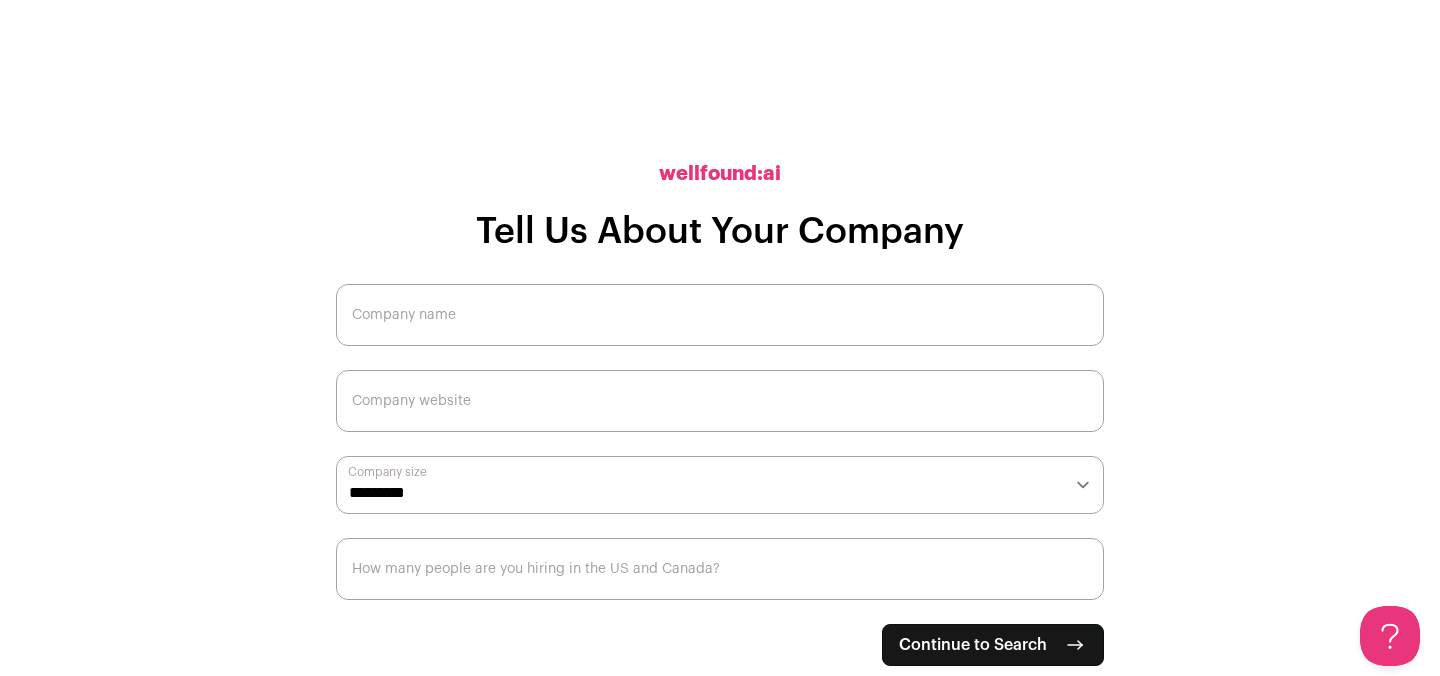 click on "Continue to Search" at bounding box center (993, 645) 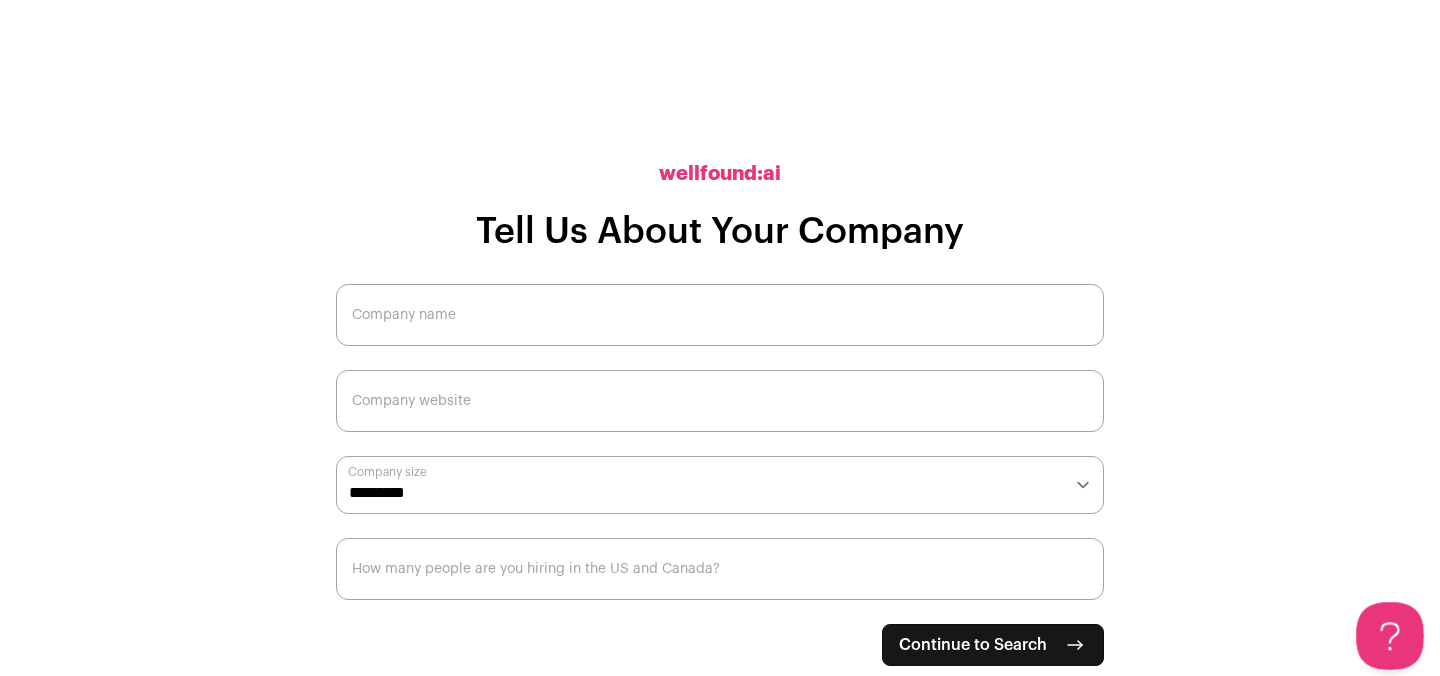 click at bounding box center (1386, 632) 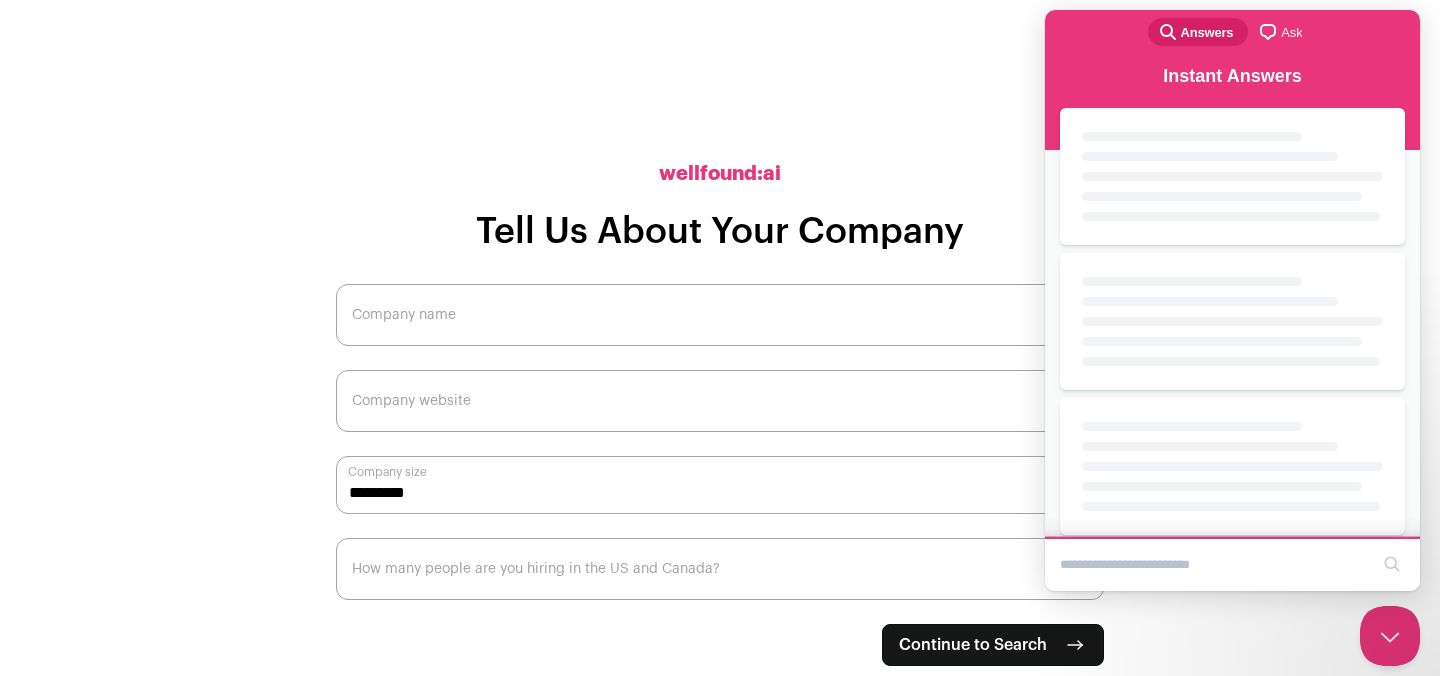 scroll, scrollTop: 0, scrollLeft: 0, axis: both 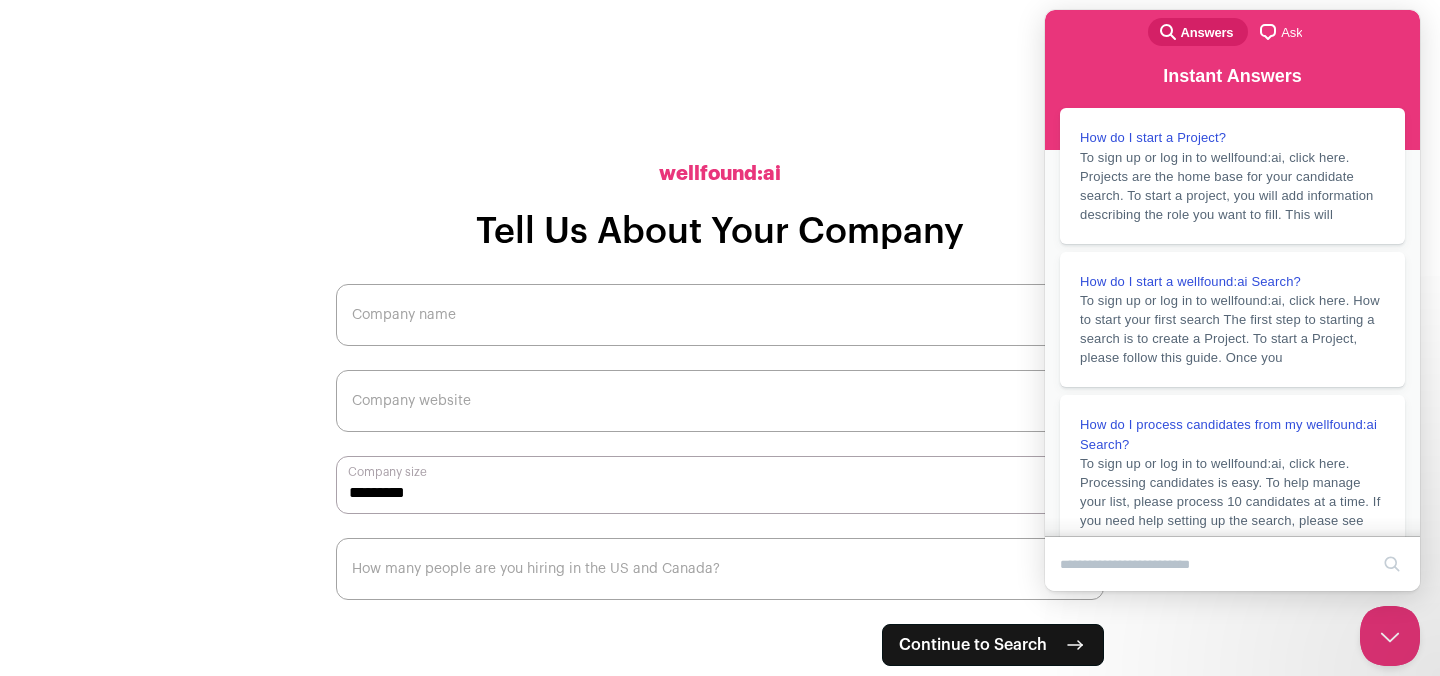 click on "**********" at bounding box center [720, 338] 